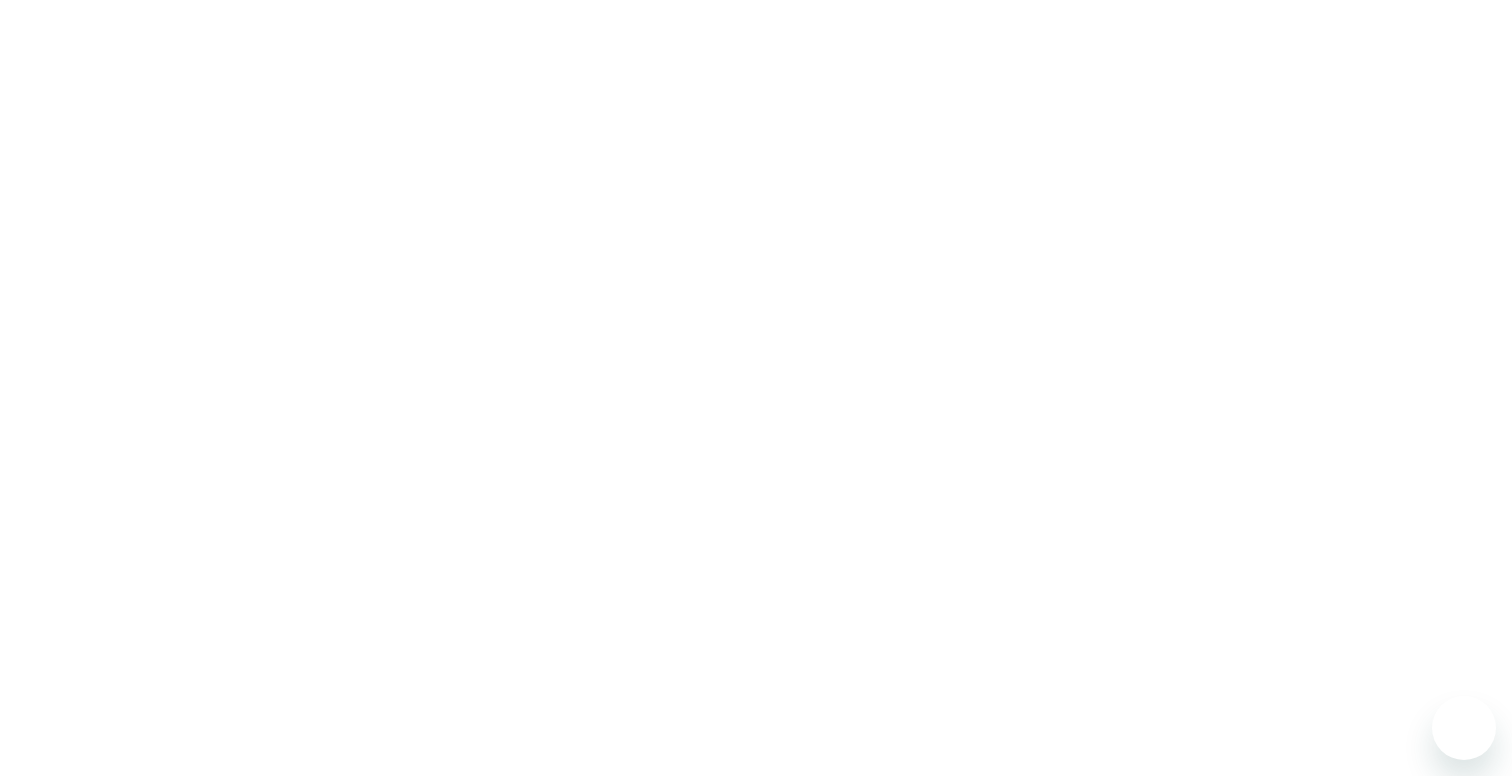 scroll, scrollTop: 0, scrollLeft: 0, axis: both 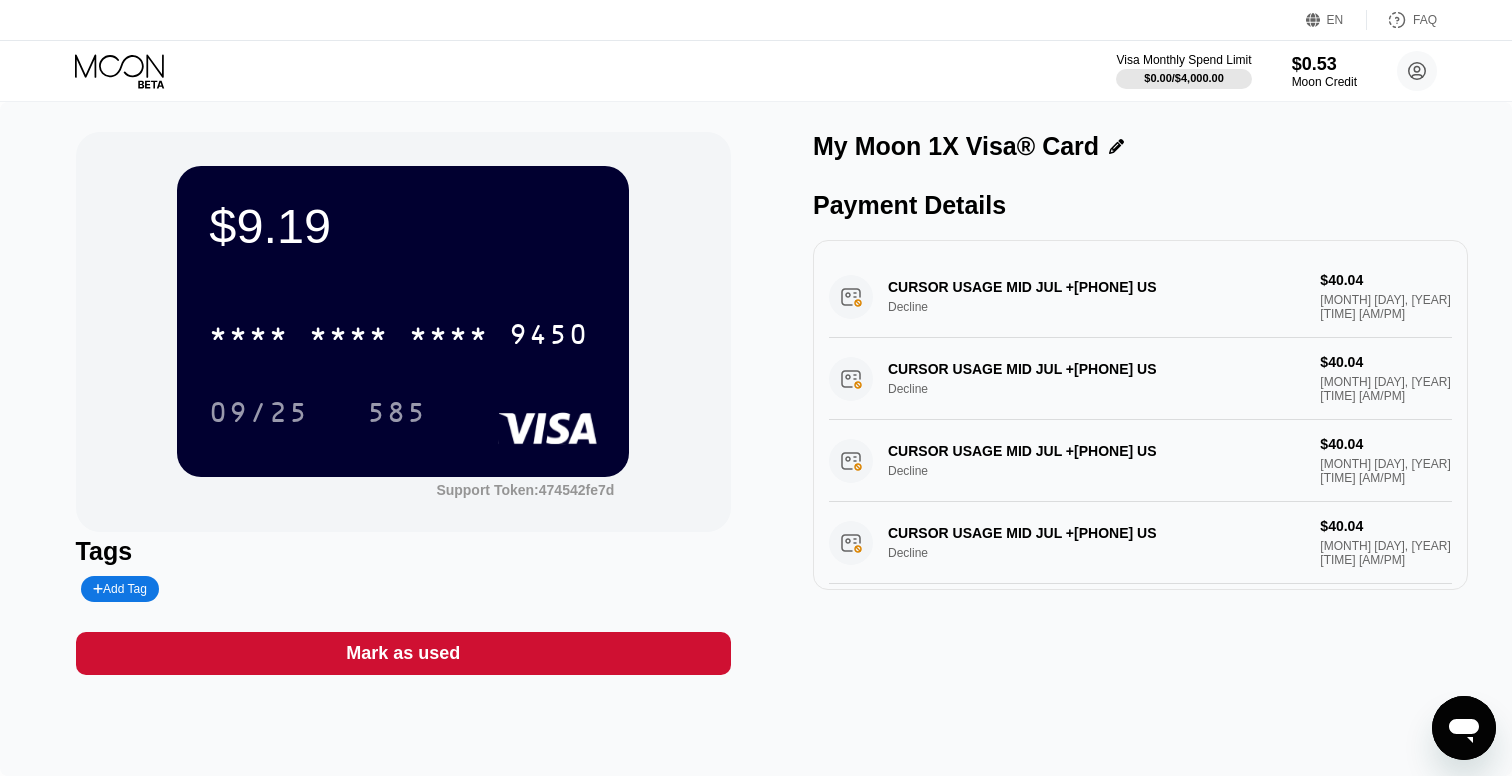 click 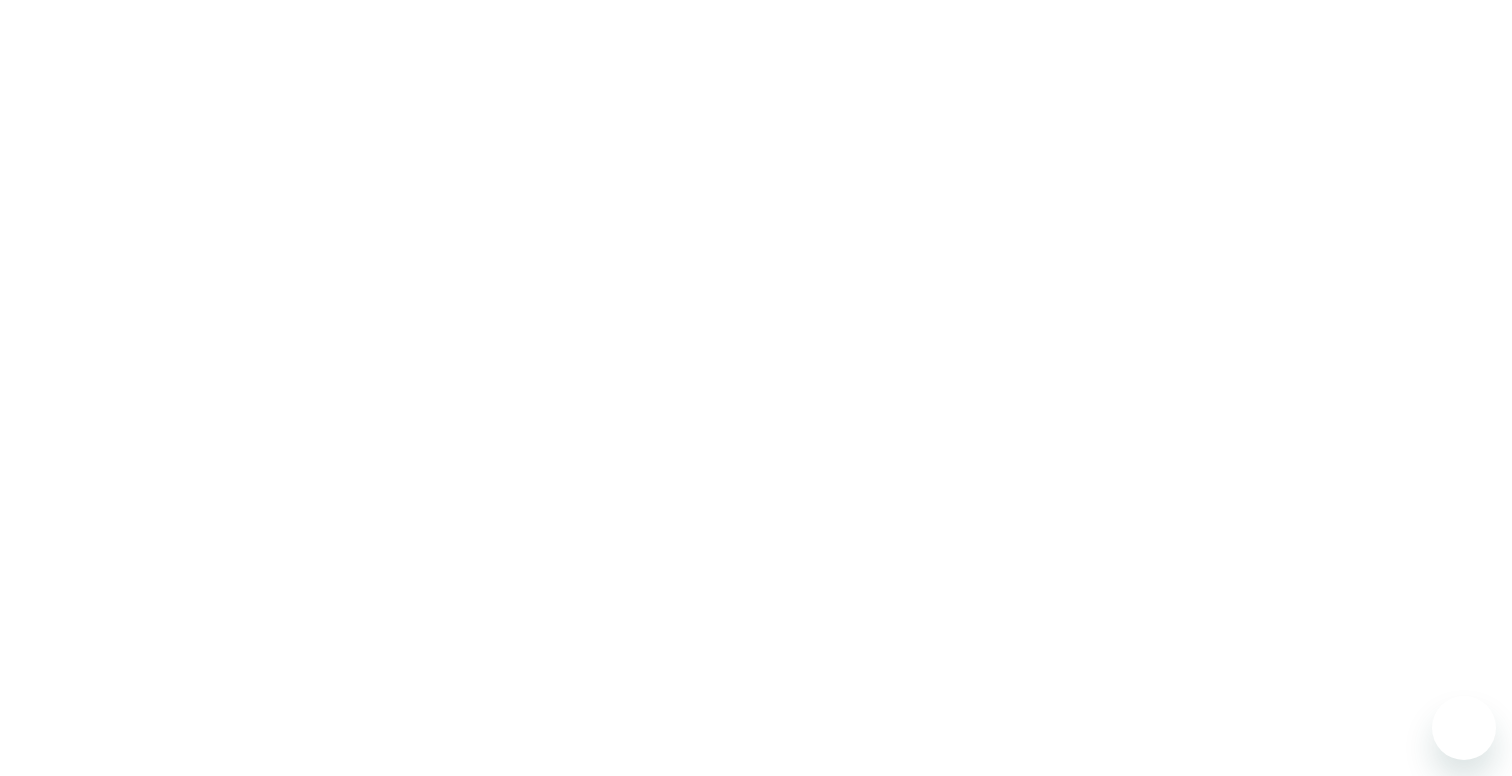 scroll, scrollTop: 0, scrollLeft: 0, axis: both 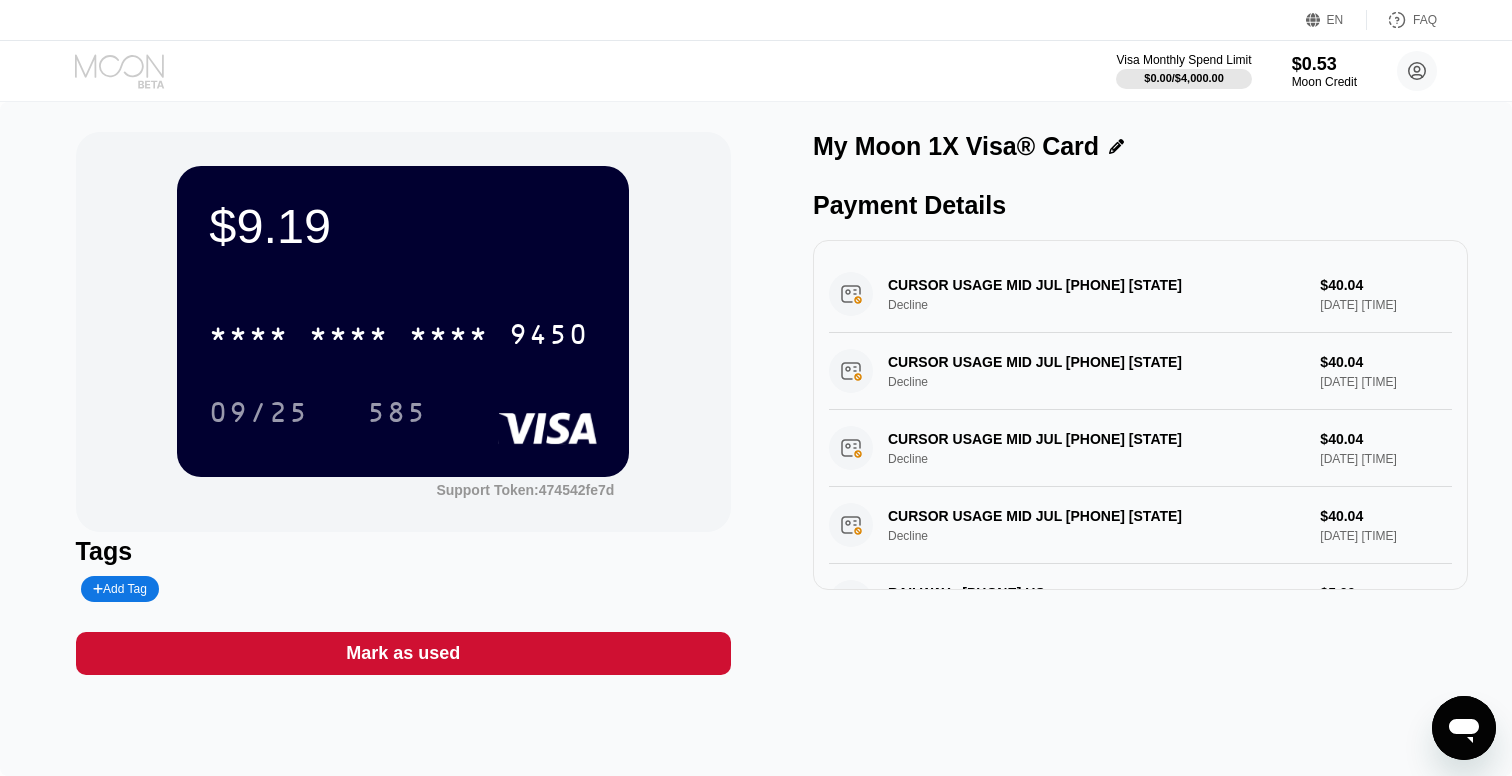 click 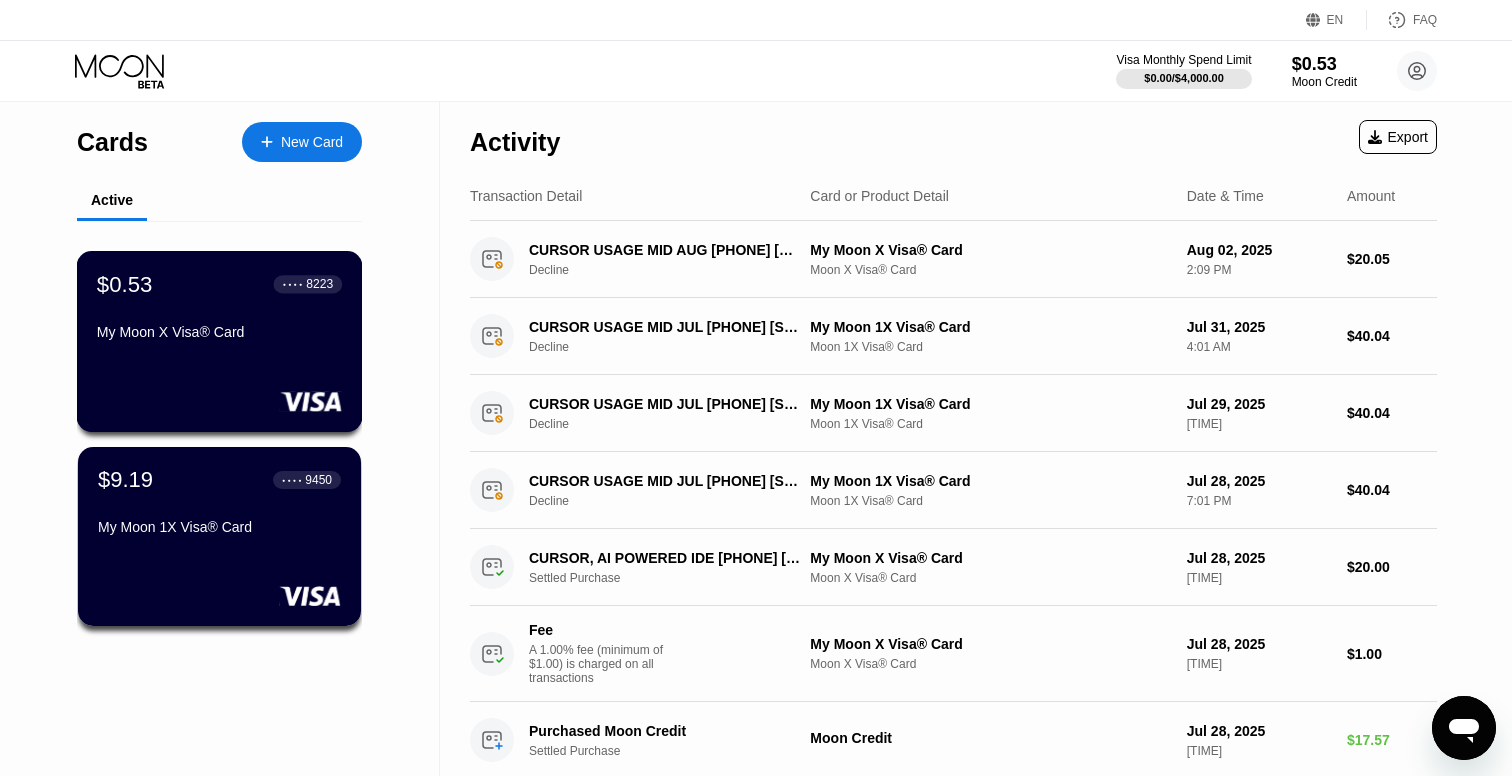click on "My Moon X Visa® Card" at bounding box center [219, 332] 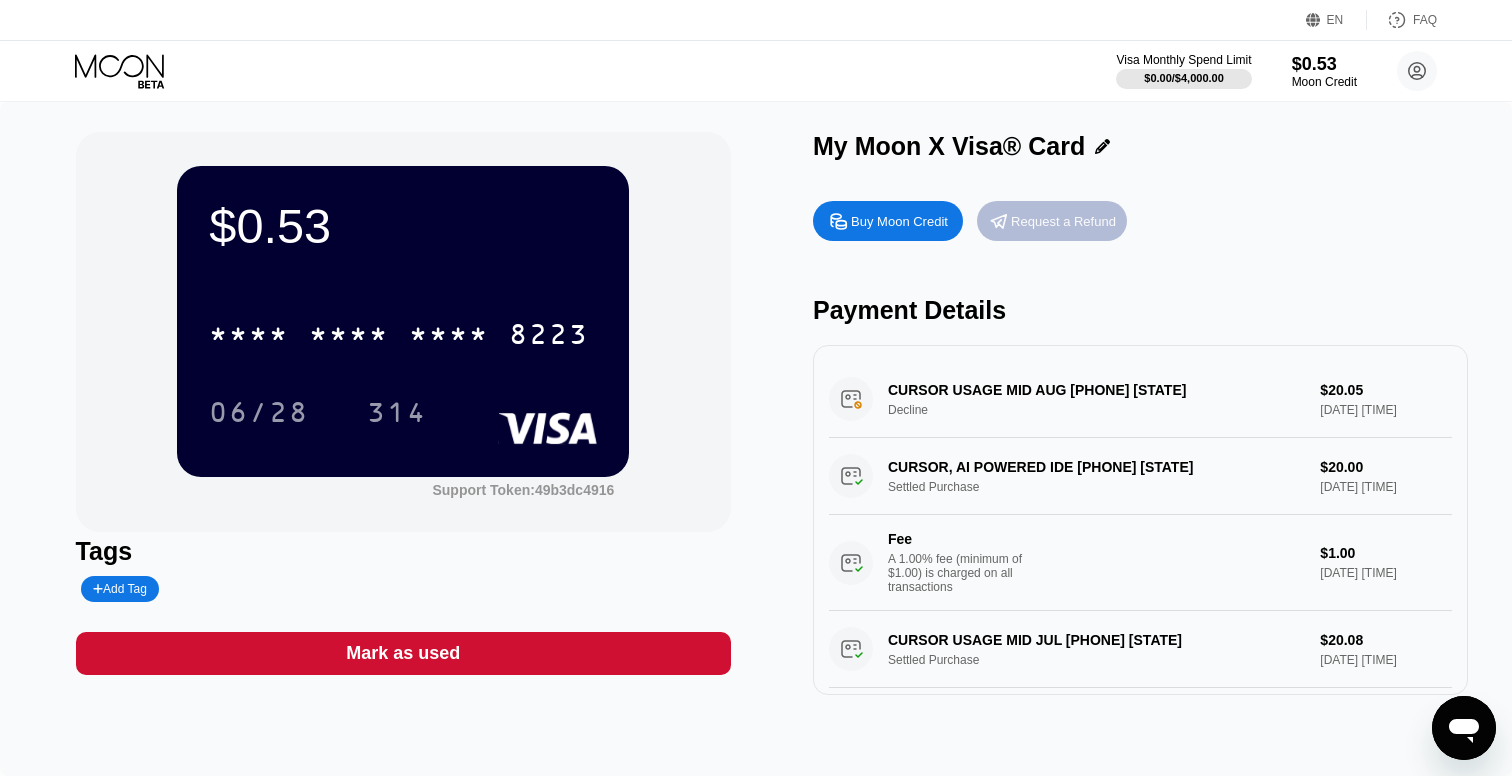 click on "Request a Refund" at bounding box center (1063, 221) 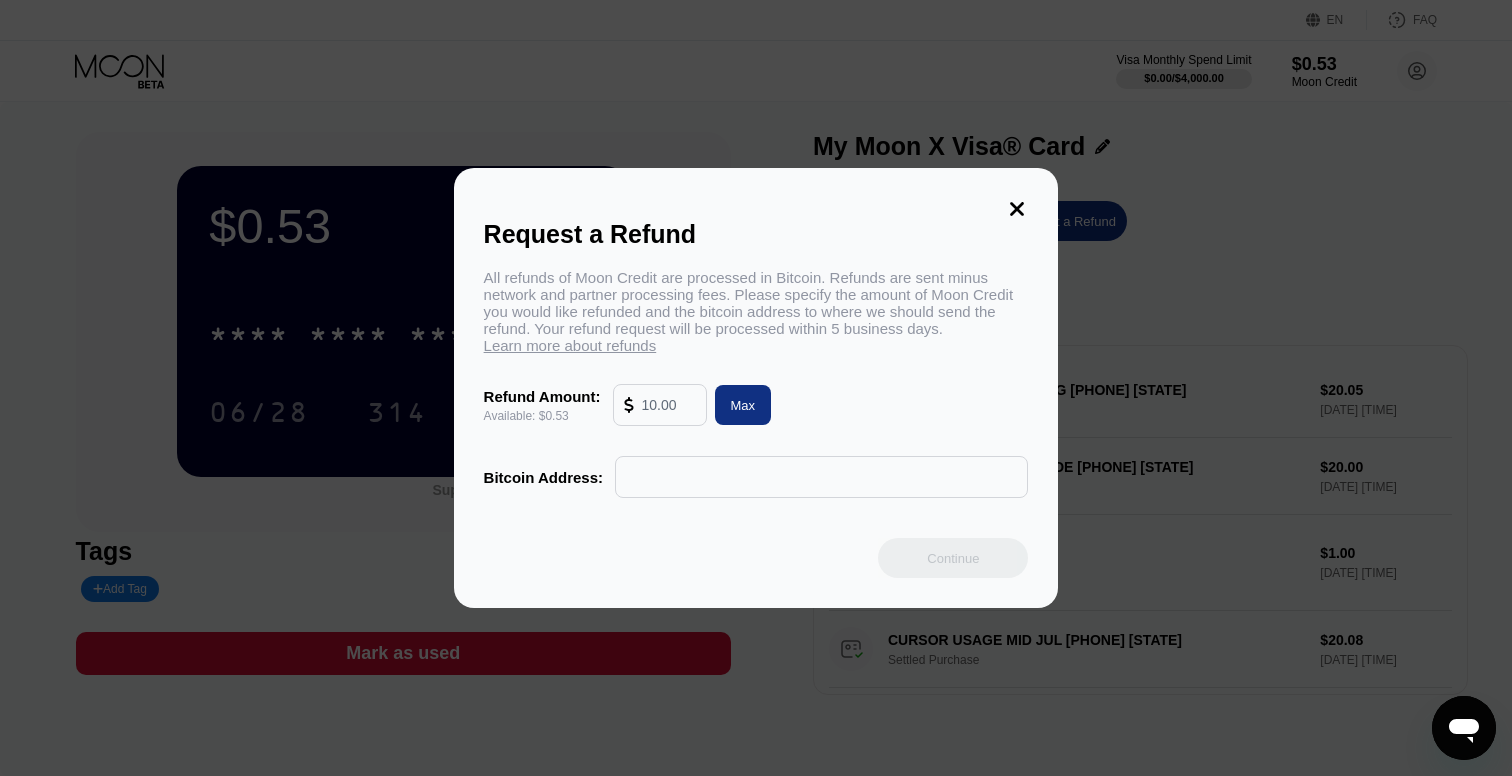 click at bounding box center [669, 405] 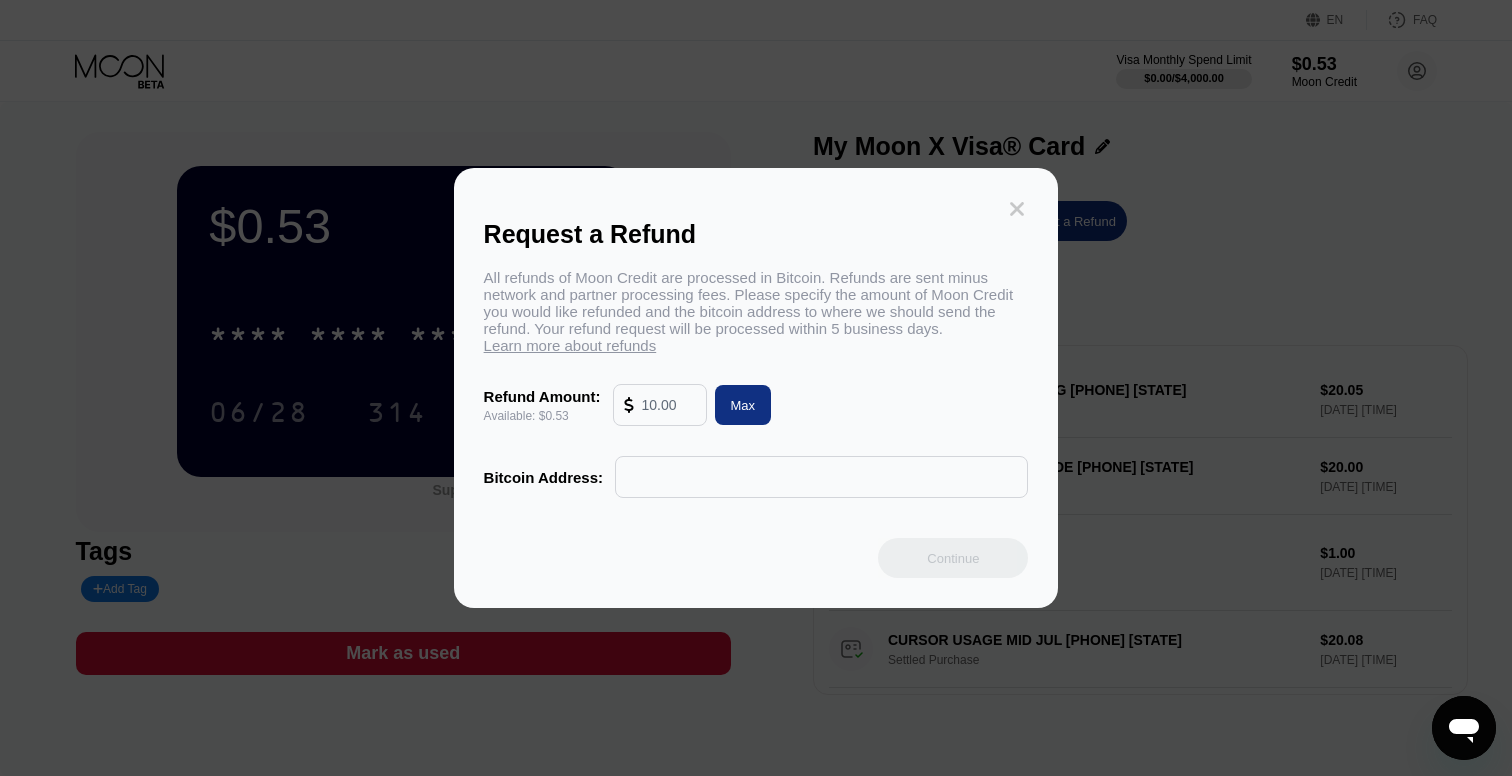 click 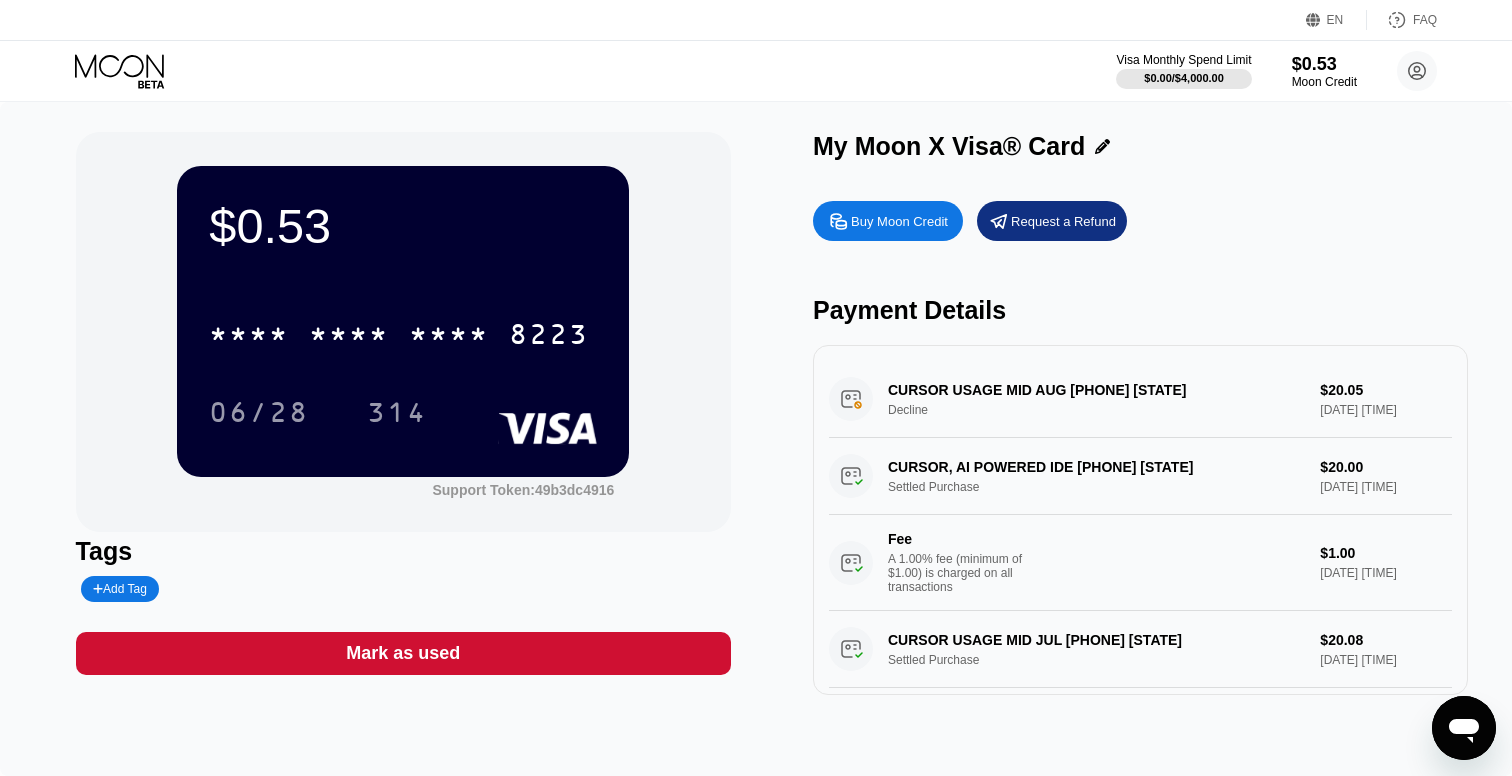 click 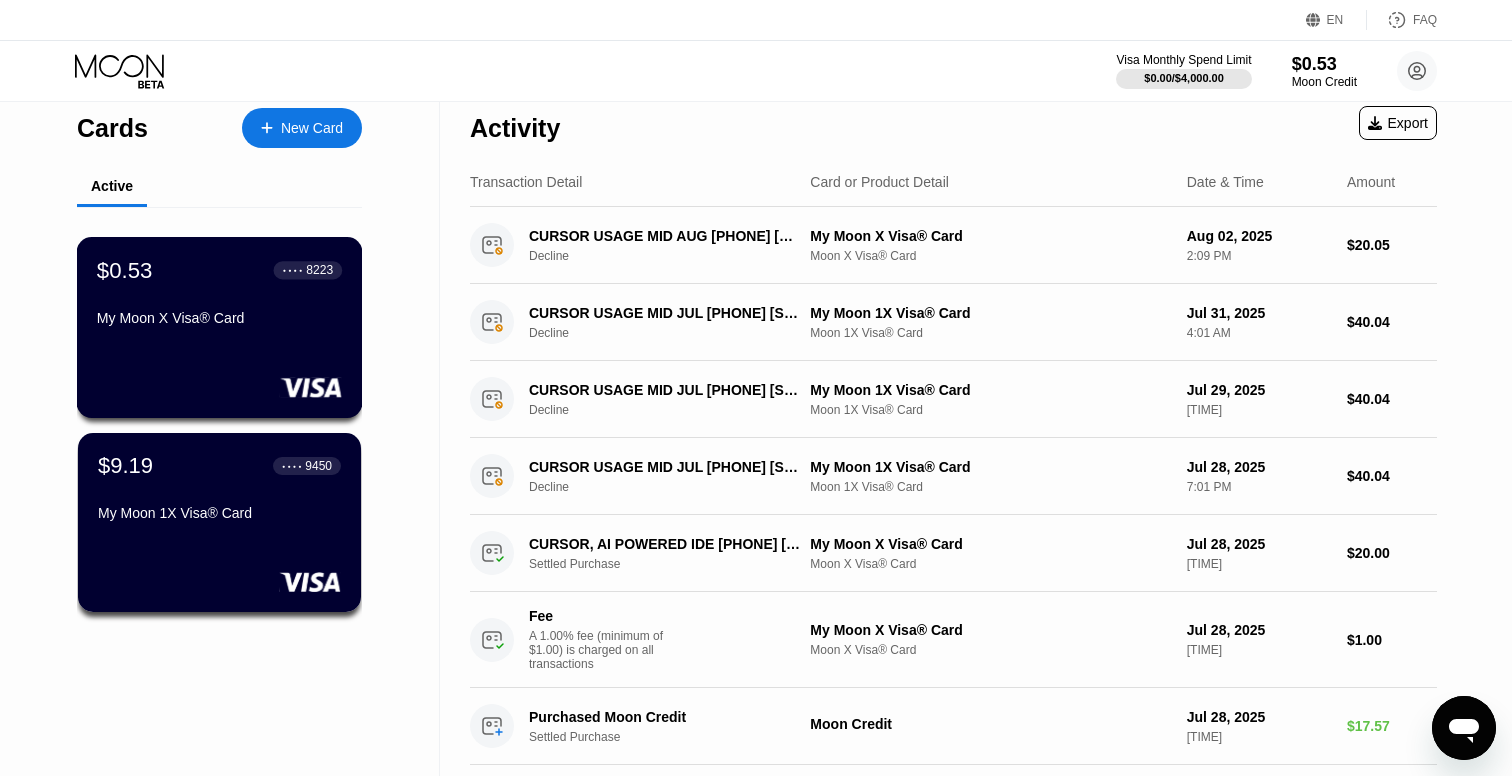 scroll, scrollTop: 0, scrollLeft: 0, axis: both 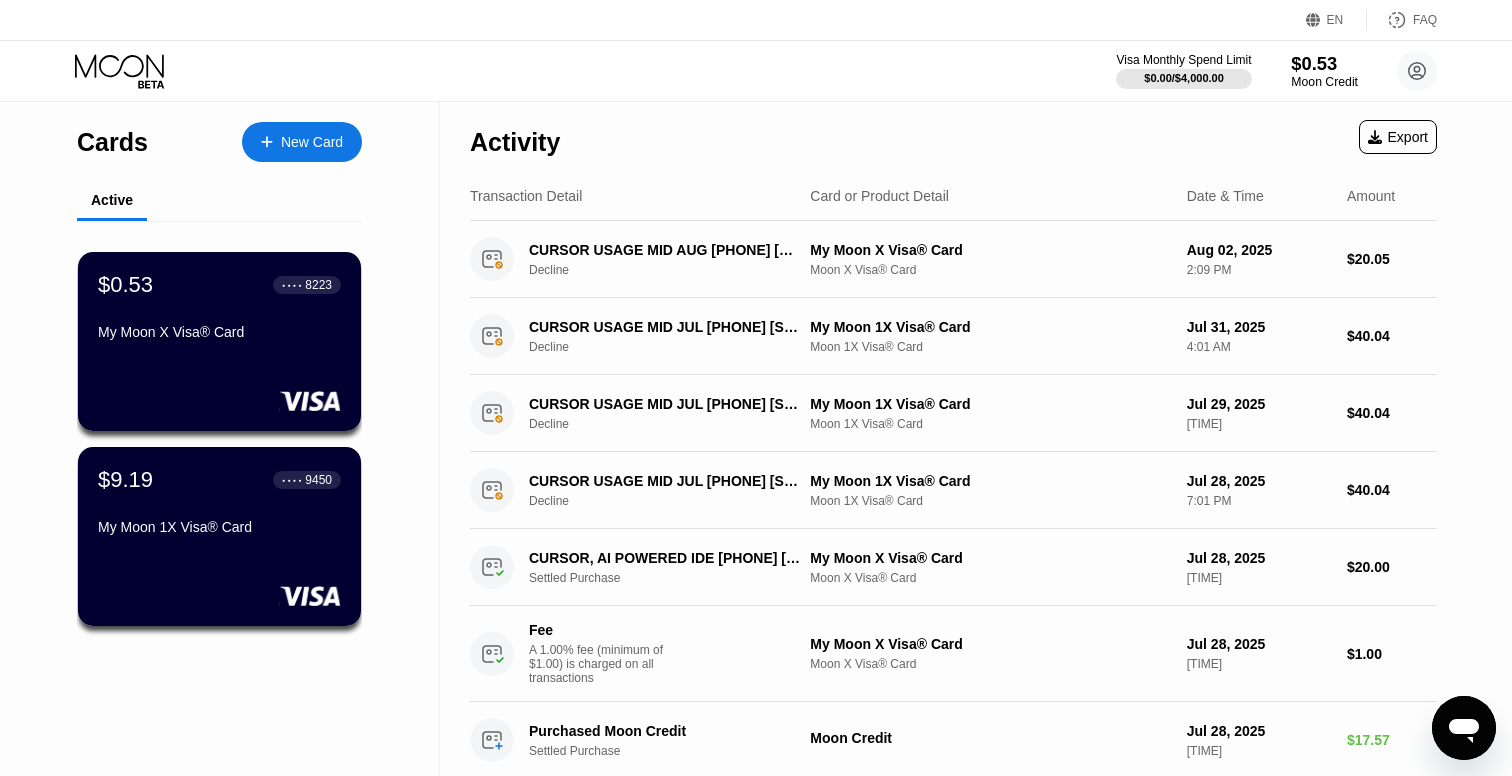 click on "Moon Credit" at bounding box center [1324, 82] 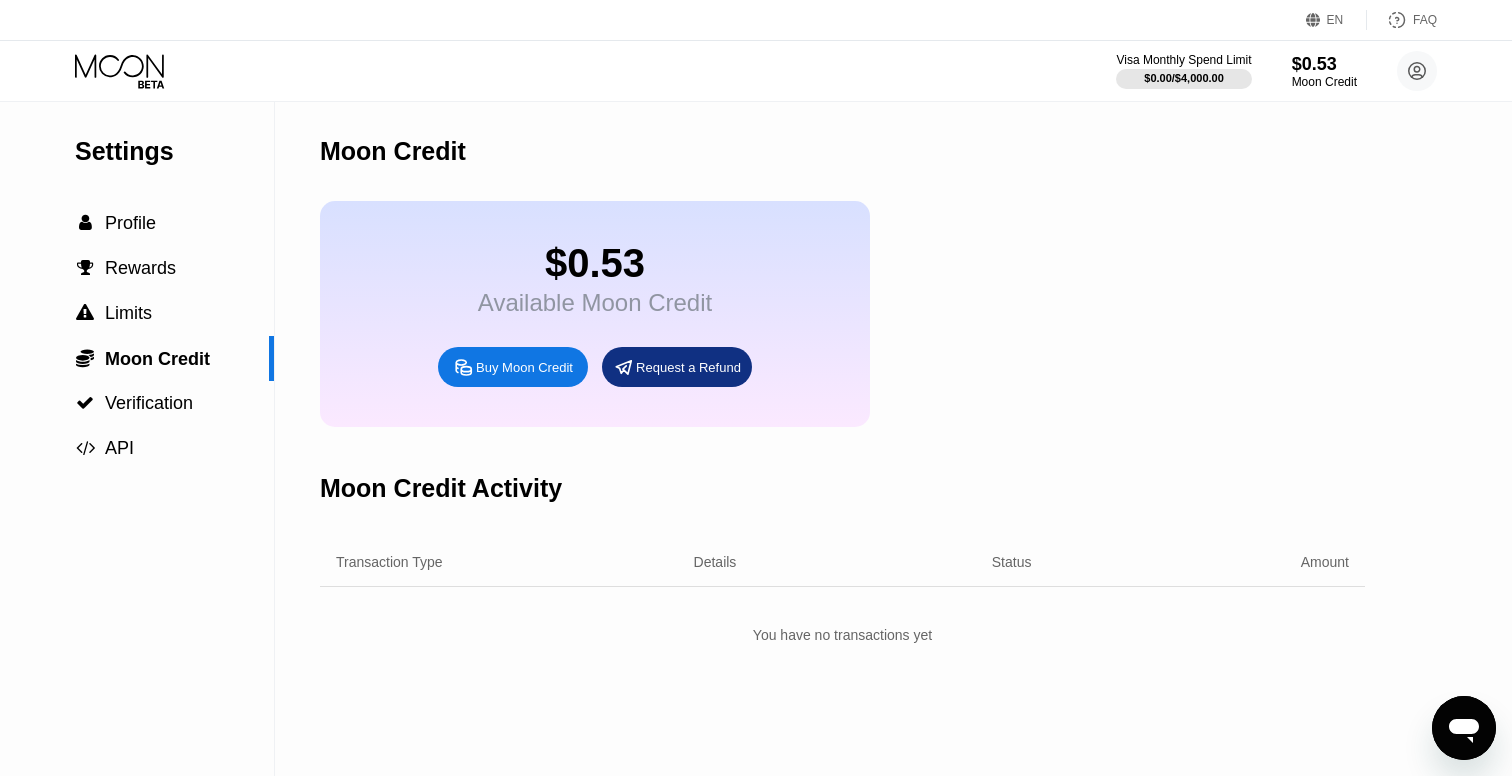 click on "Buy Moon Credit" at bounding box center [524, 367] 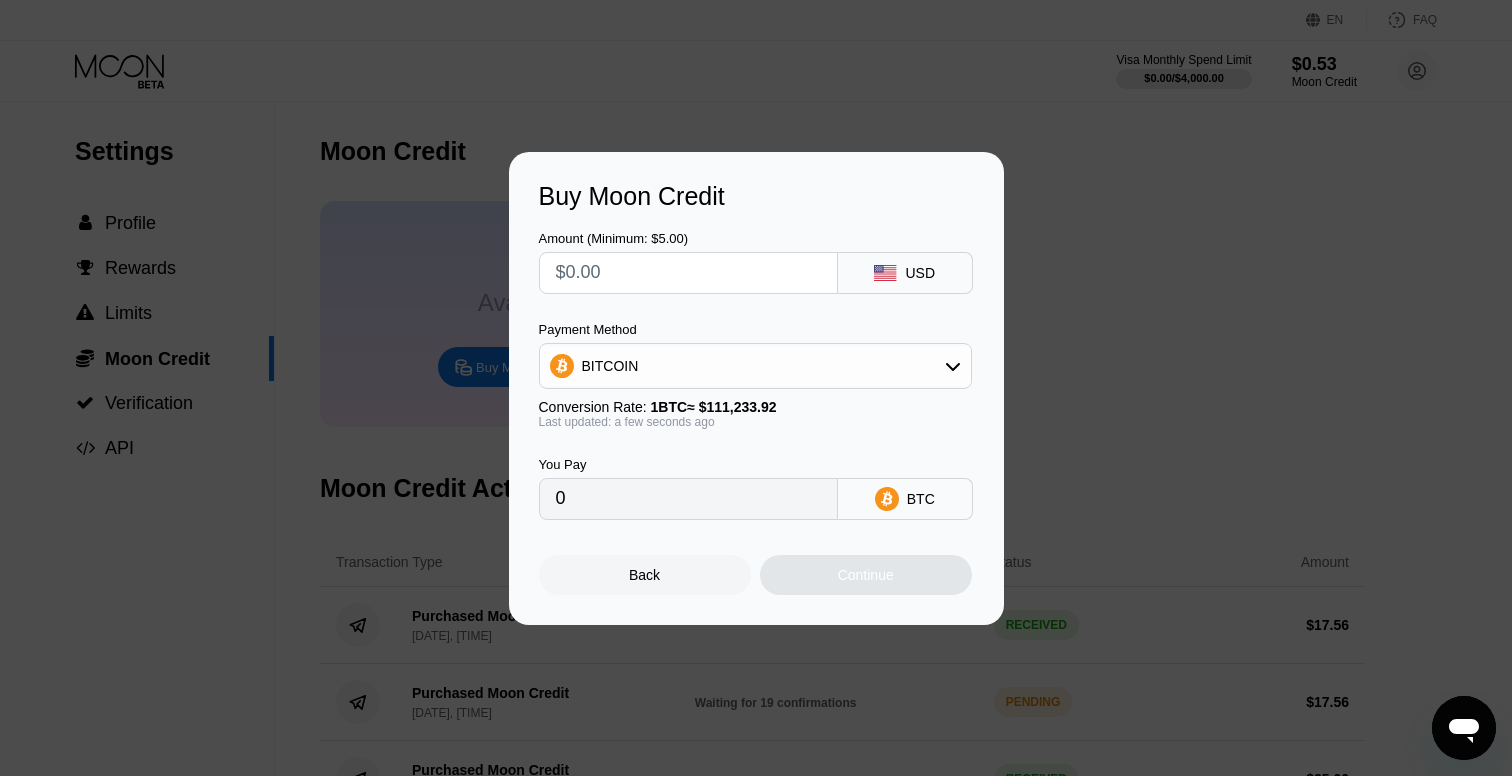 click on "BITCOIN" at bounding box center [755, 366] 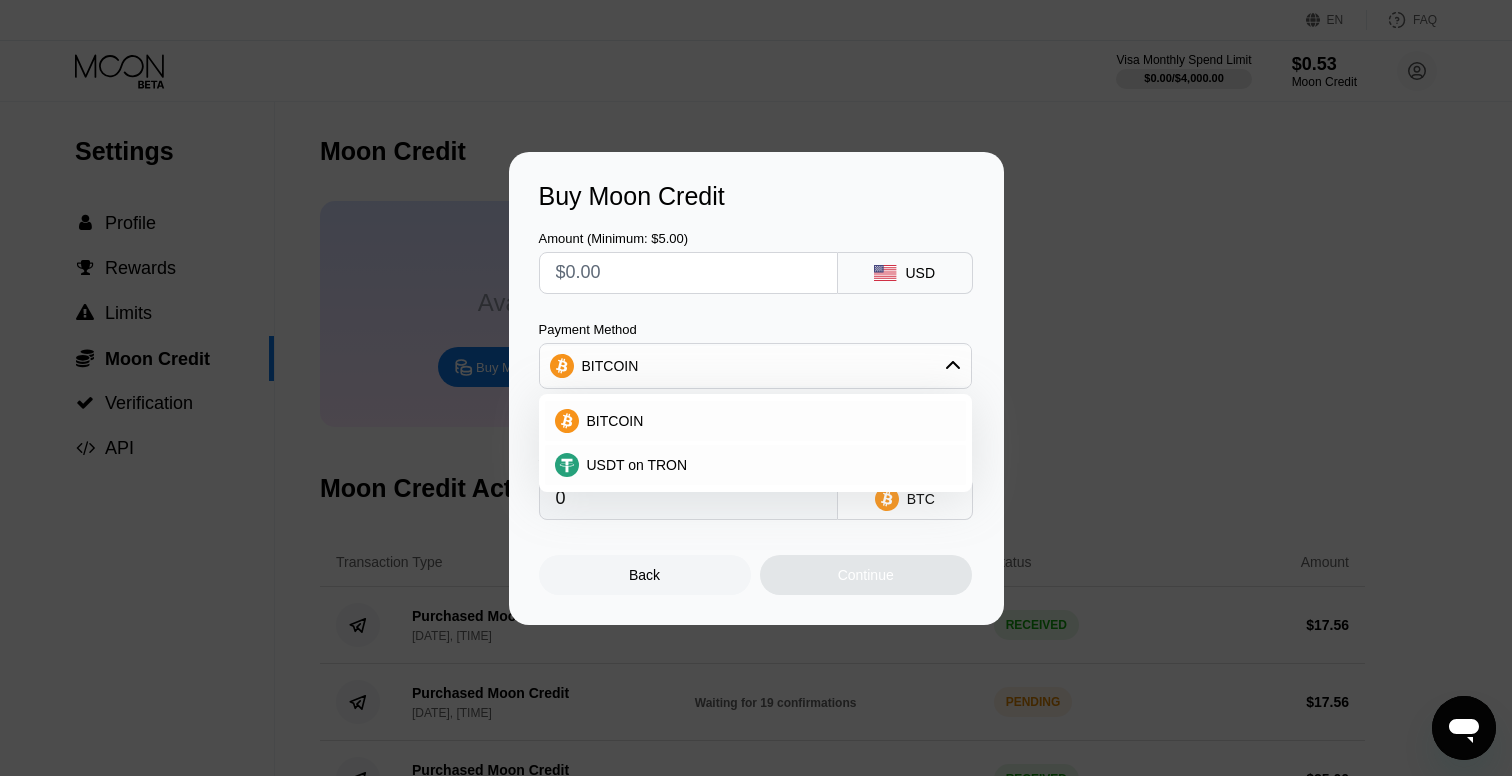 click on "Buy Moon Credit" at bounding box center [756, 196] 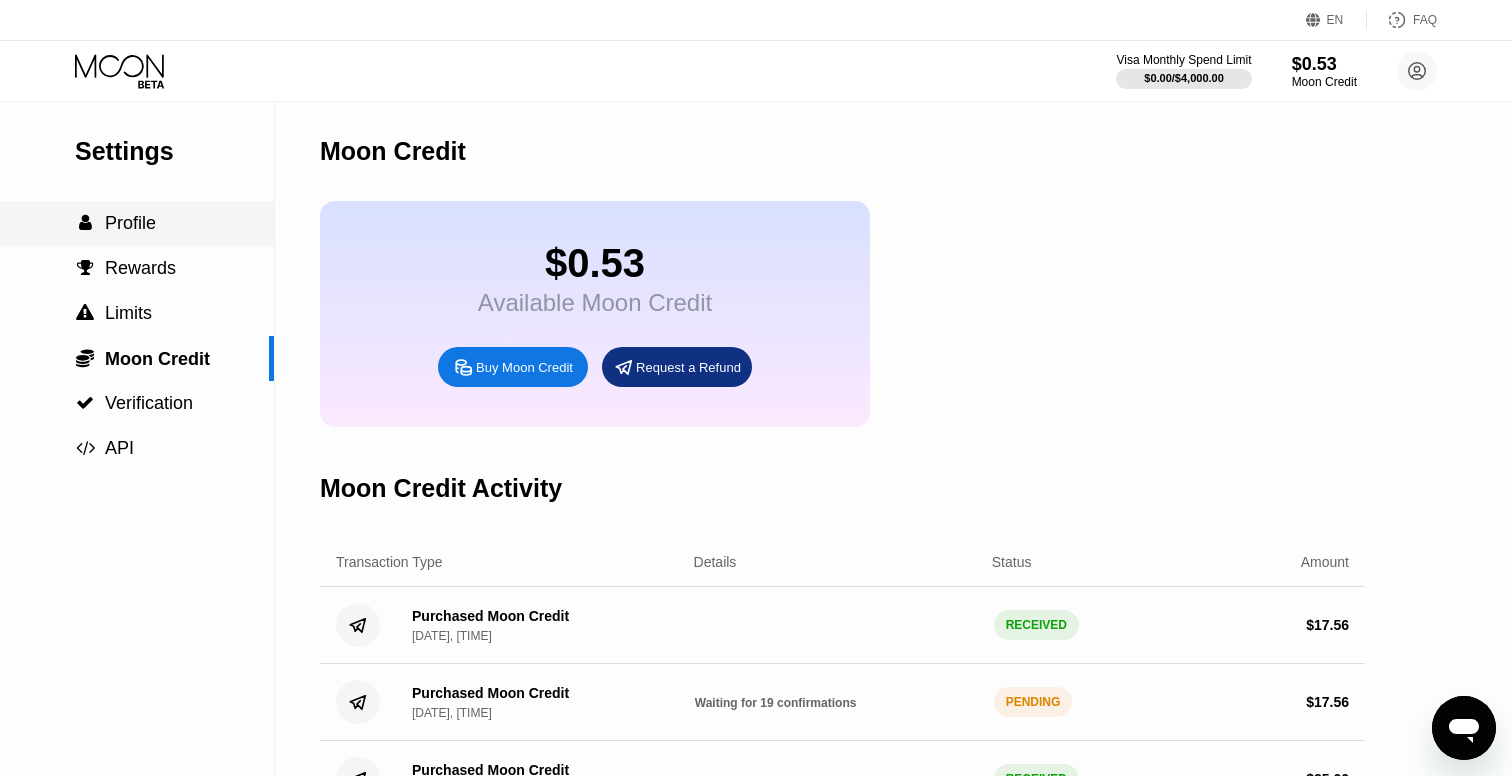 click on " Profile" at bounding box center (137, 223) 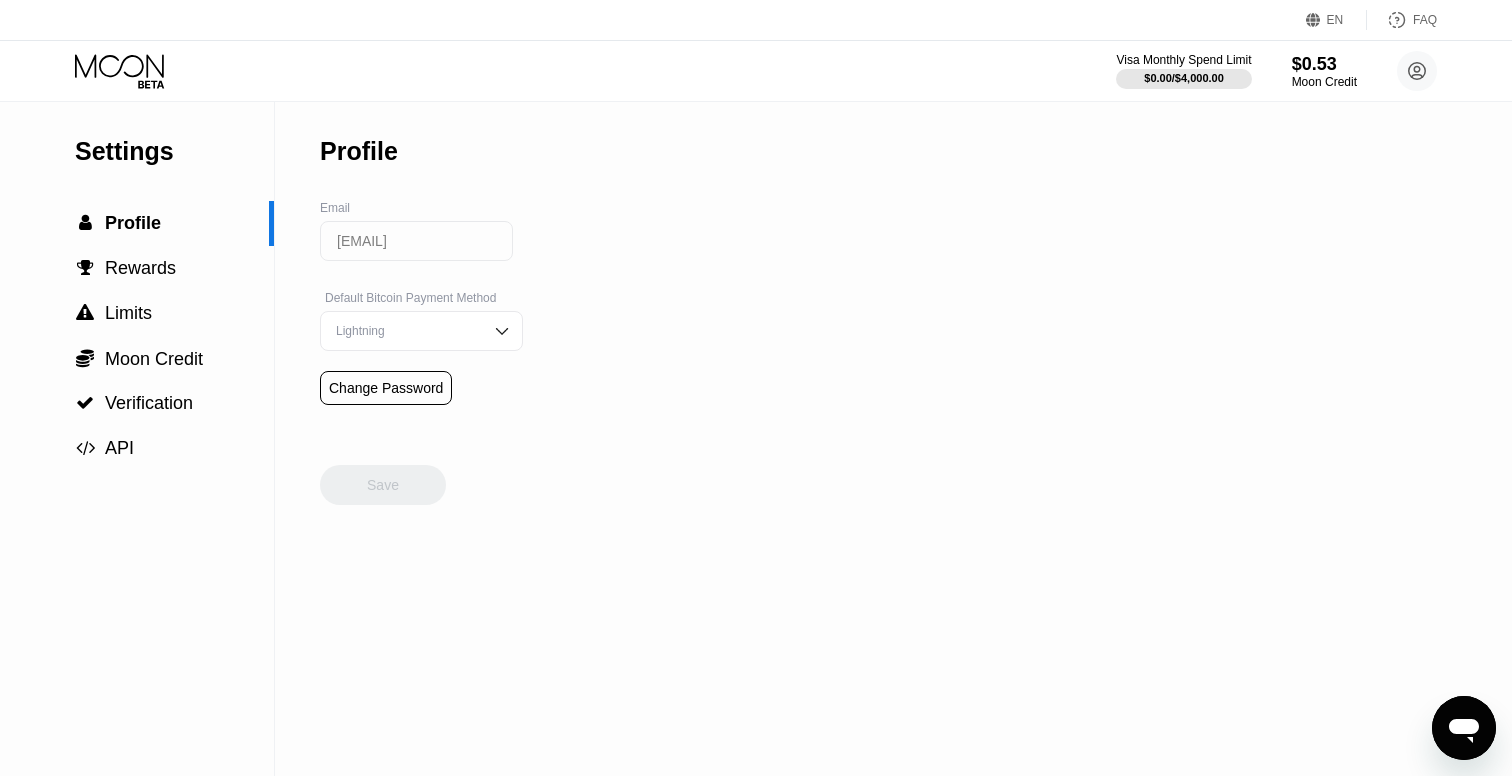click 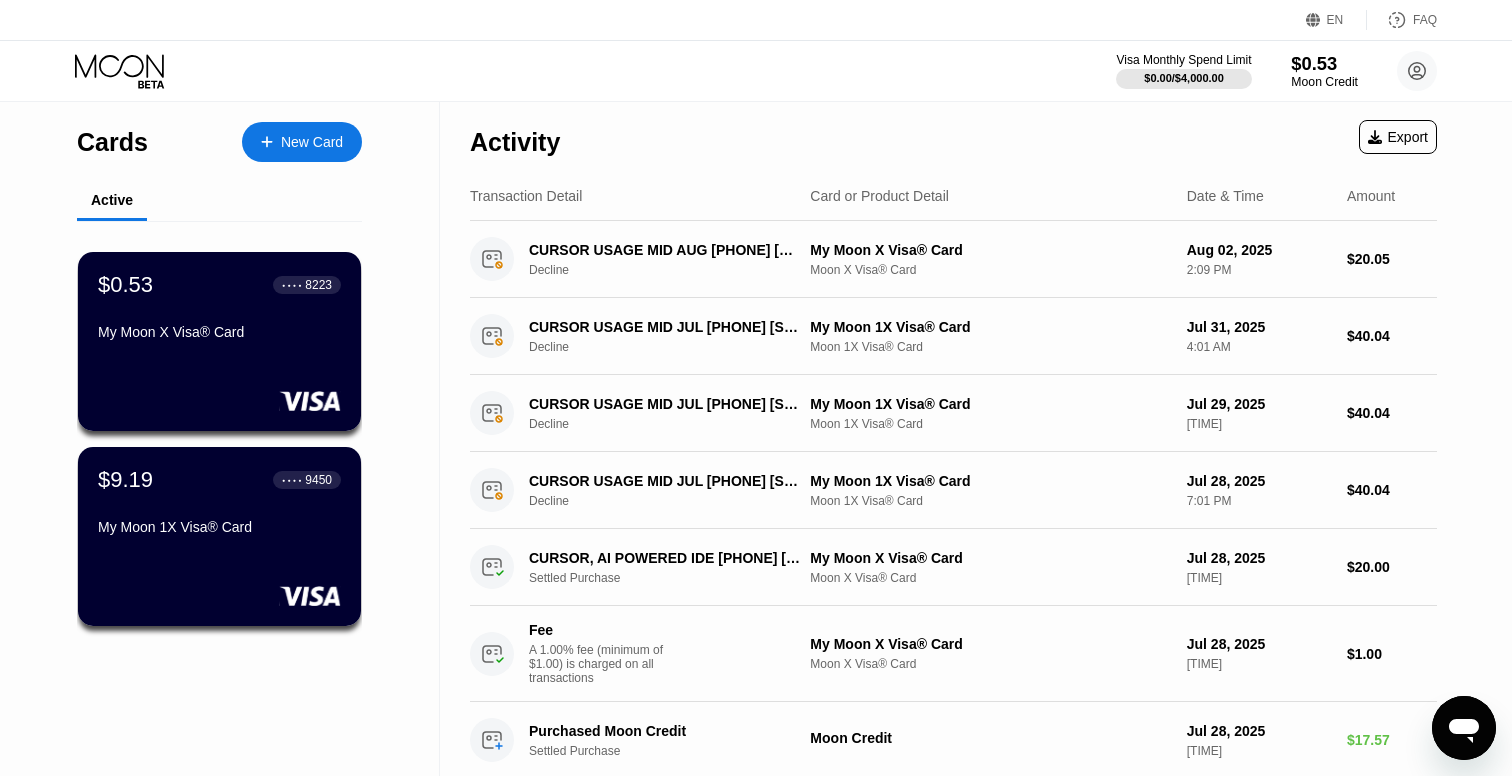 click on "Moon Credit" at bounding box center [1324, 82] 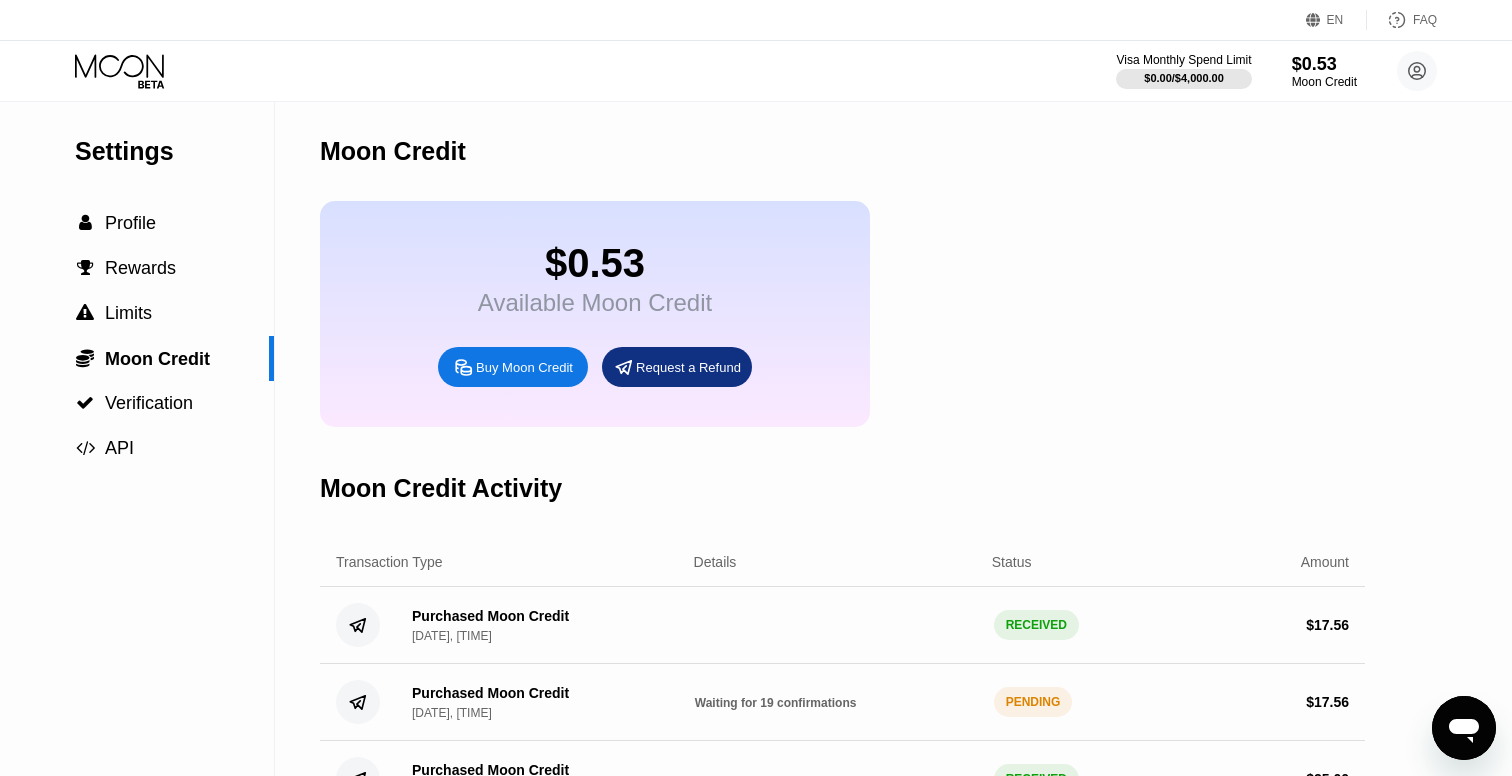 click on "Buy Moon Credit" at bounding box center [513, 367] 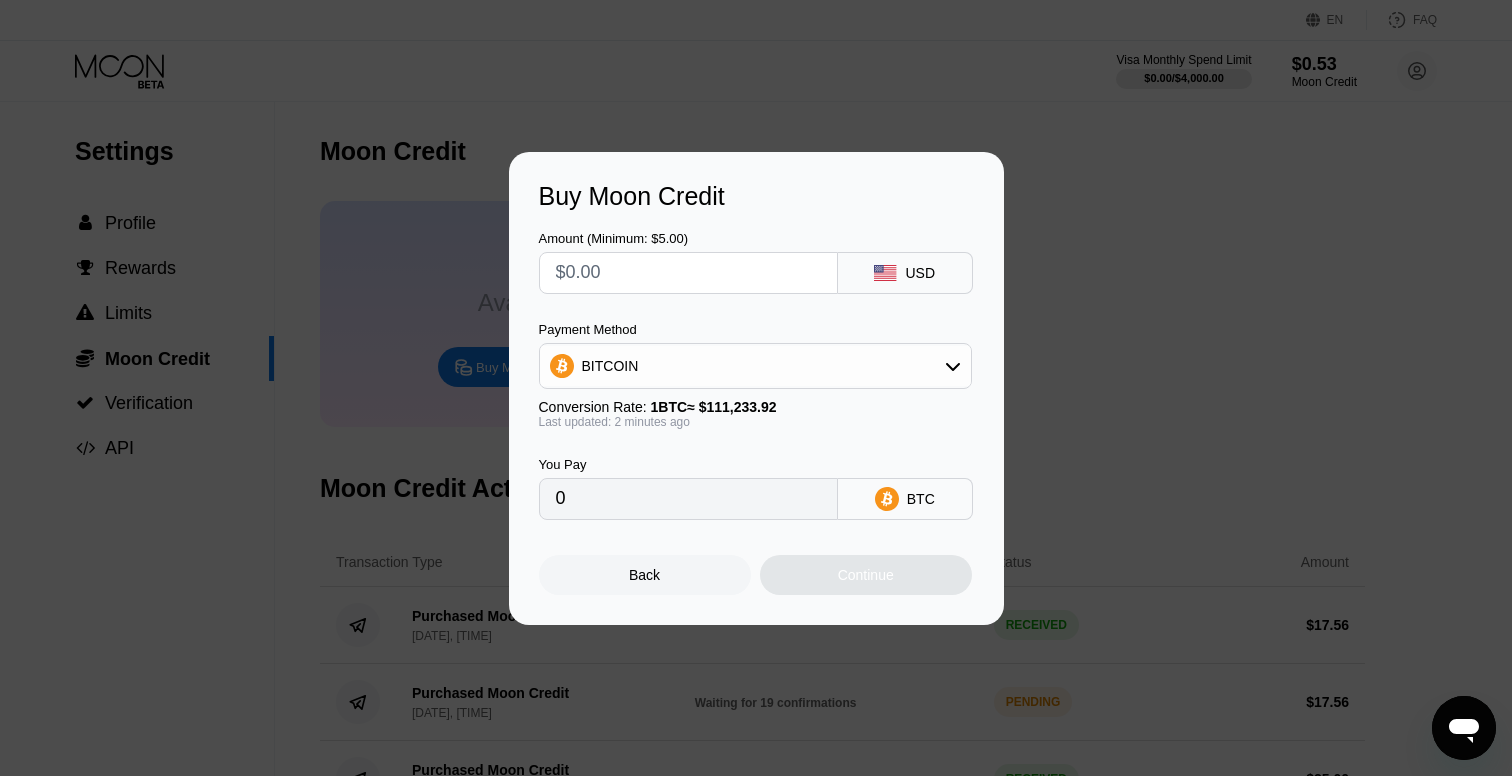 click on "Back" at bounding box center (645, 575) 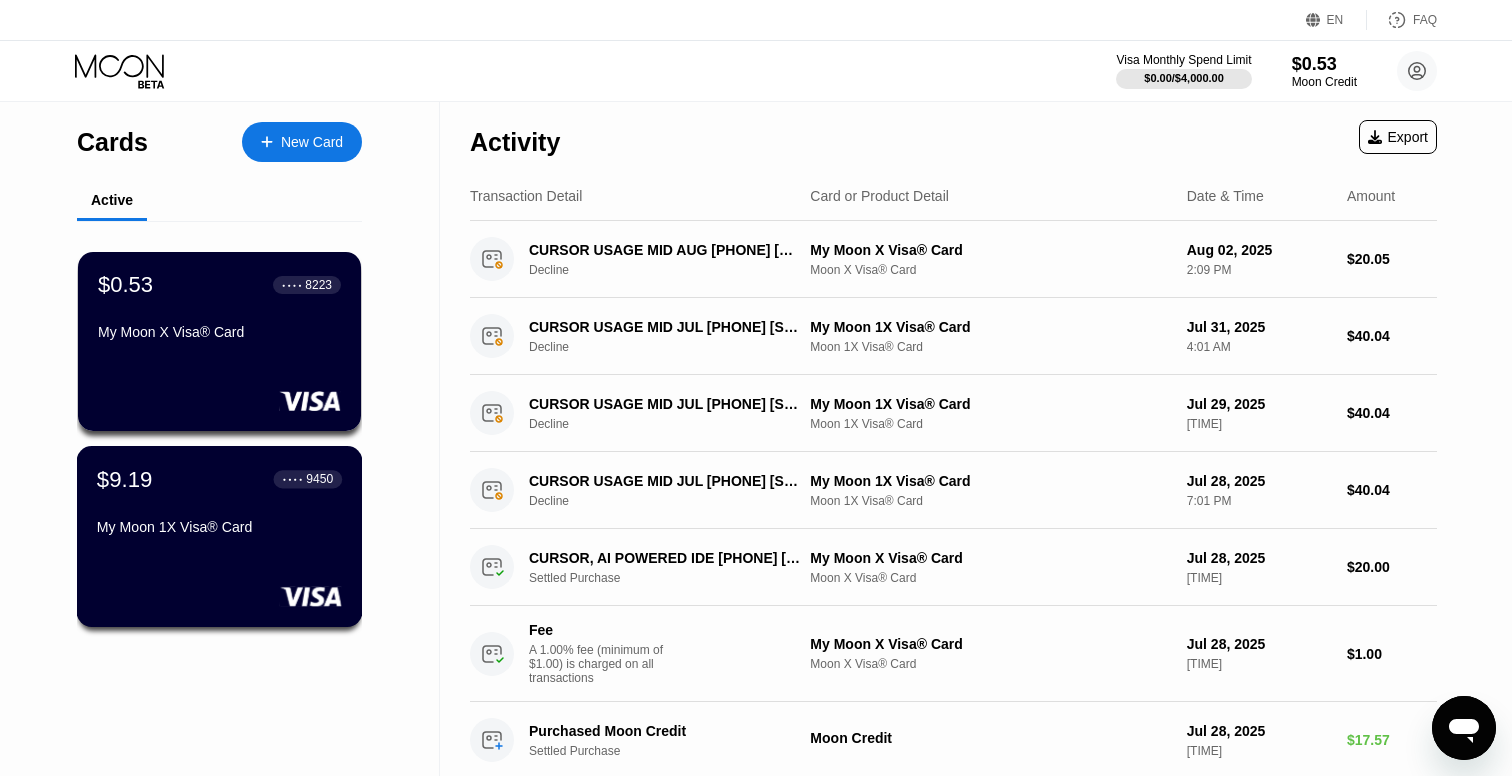 click on "$9.19 ● ● ● ● [LAST_FOUR] My Moon 1X Visa® Card" at bounding box center (219, 504) 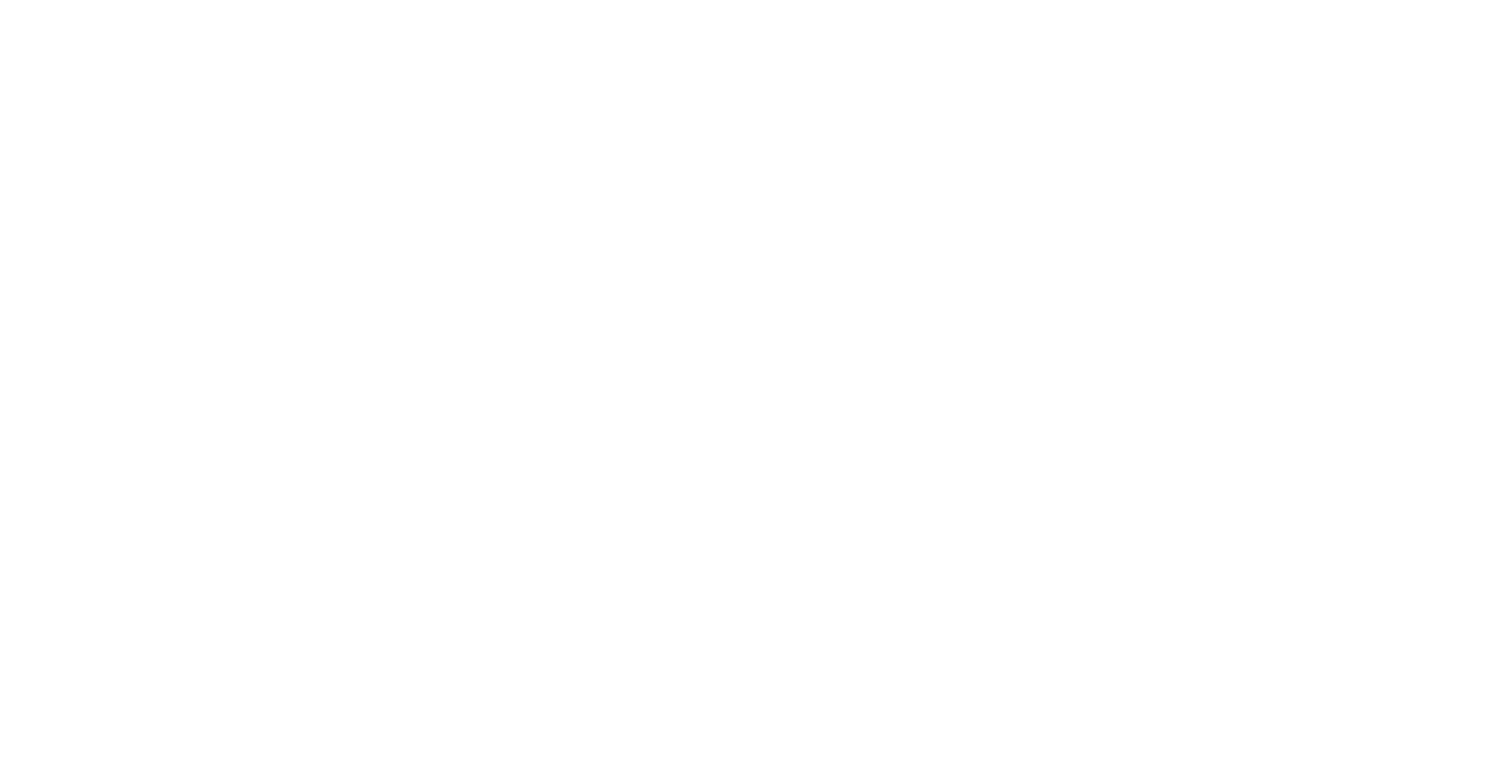 scroll, scrollTop: 0, scrollLeft: 0, axis: both 